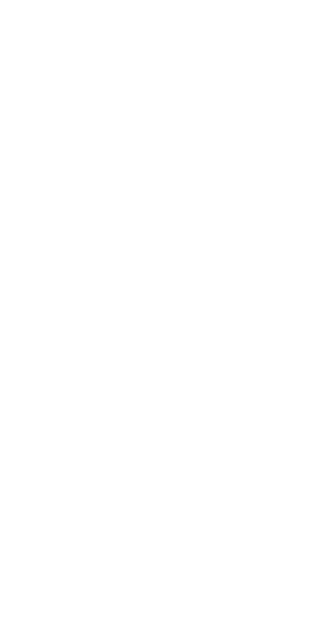 scroll, scrollTop: 0, scrollLeft: 0, axis: both 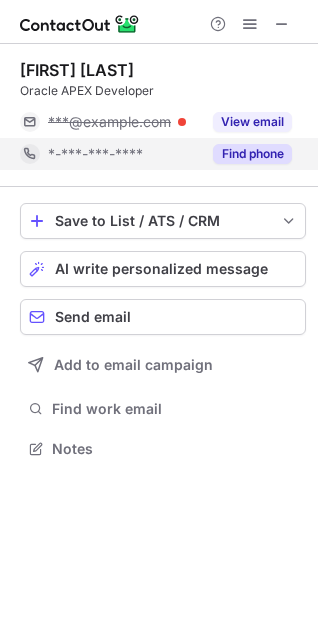 click on "Find phone" at bounding box center (252, 154) 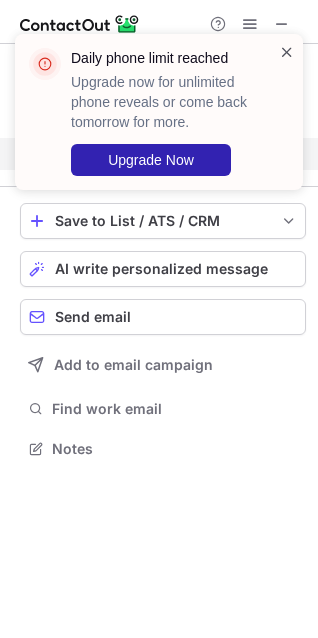 click at bounding box center [287, 52] 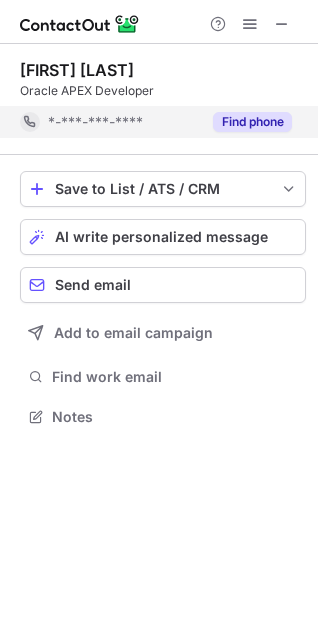 scroll, scrollTop: 403, scrollLeft: 318, axis: both 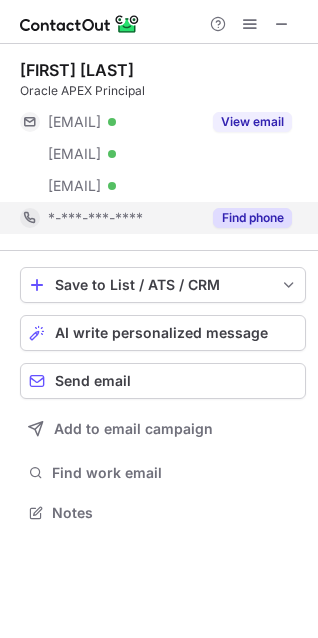 click on "Find phone" at bounding box center [252, 218] 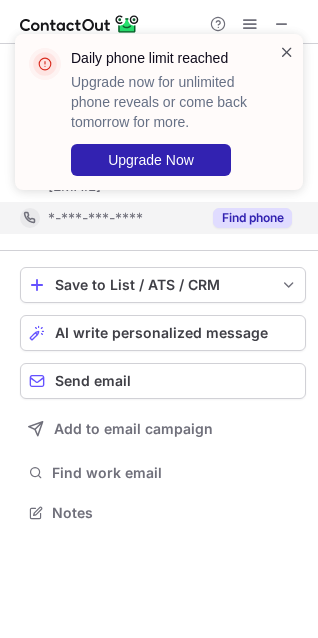 click at bounding box center (287, 52) 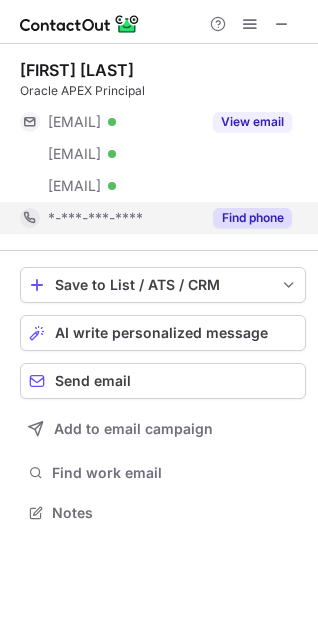 click on "Upgrade now for unlimited phone reveals or come back tomorrow for more." at bounding box center (163, 102) 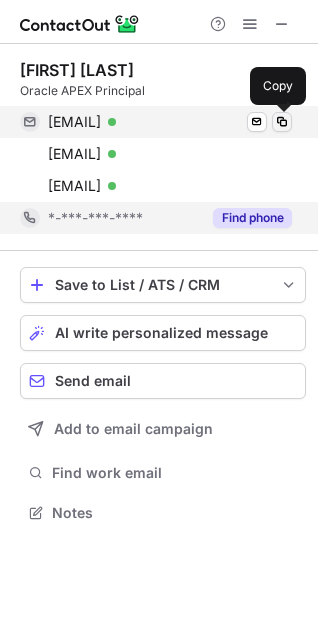 click at bounding box center (282, 122) 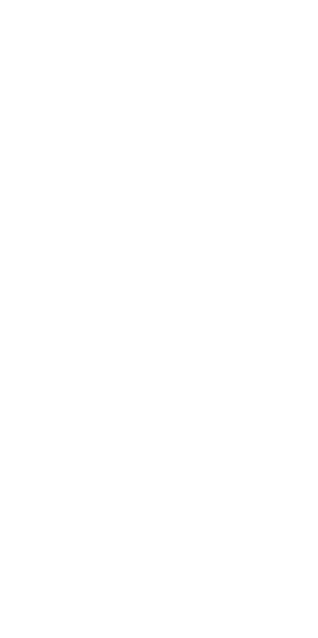scroll, scrollTop: 0, scrollLeft: 0, axis: both 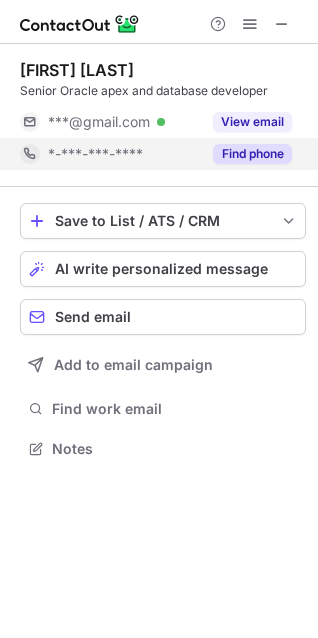 click on "Find phone" at bounding box center (252, 154) 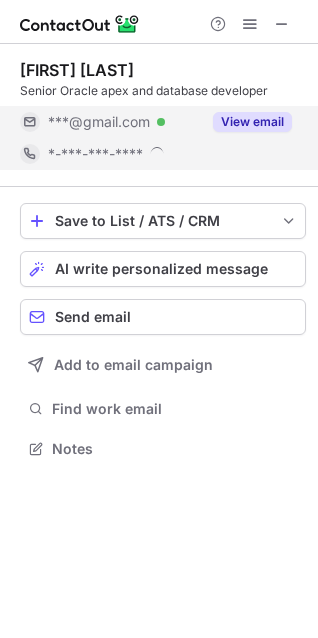 click on "View email" at bounding box center (252, 122) 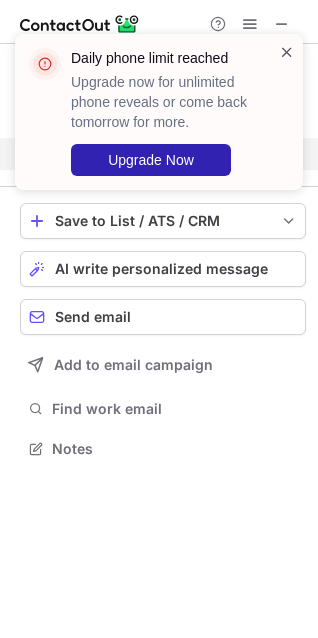 click at bounding box center [287, 52] 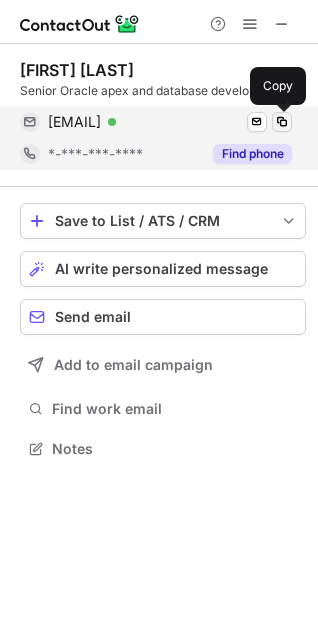 click at bounding box center (282, 122) 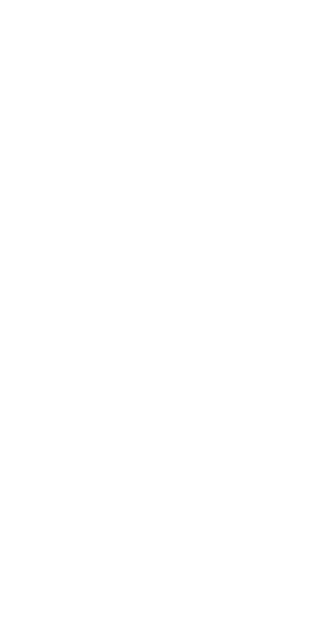 scroll, scrollTop: 0, scrollLeft: 0, axis: both 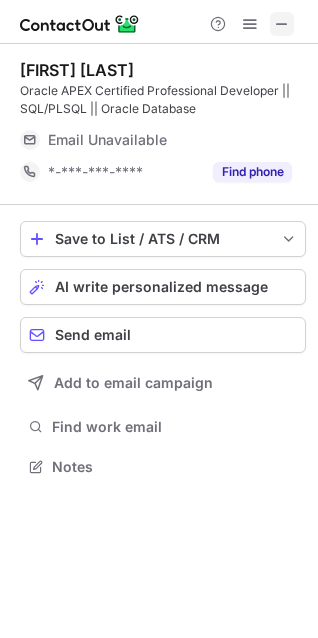 click at bounding box center (282, 24) 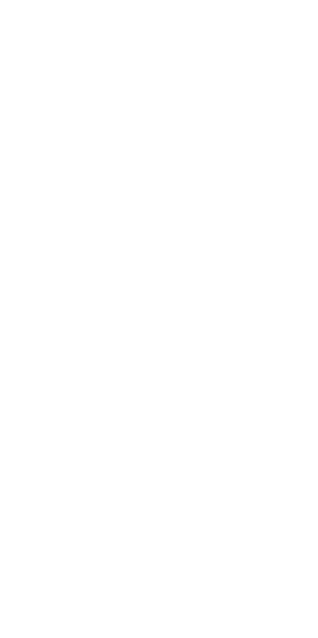 scroll, scrollTop: 0, scrollLeft: 0, axis: both 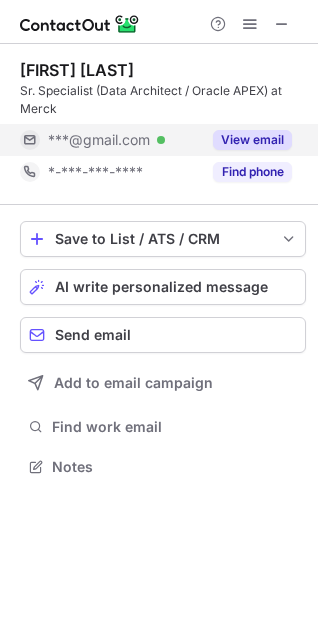click on "View email" at bounding box center (252, 140) 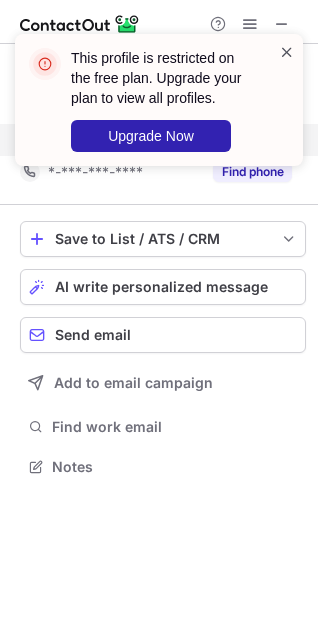click at bounding box center [287, 52] 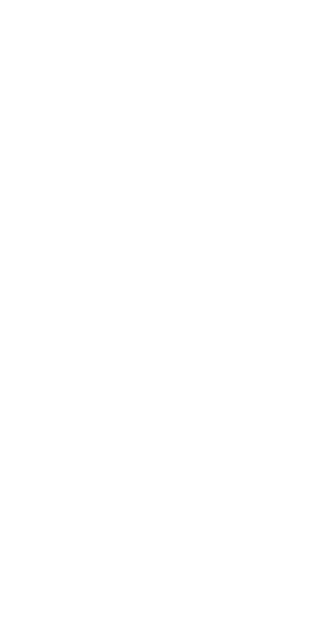 scroll, scrollTop: 0, scrollLeft: 0, axis: both 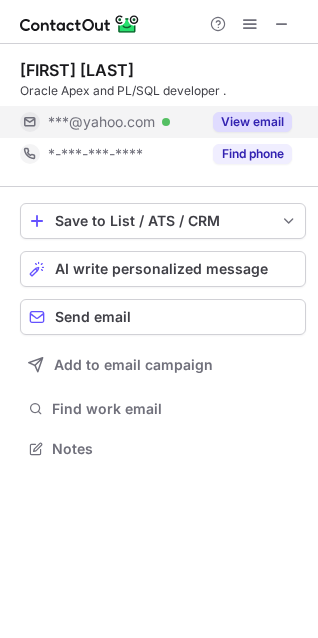 click on "View email" at bounding box center [252, 122] 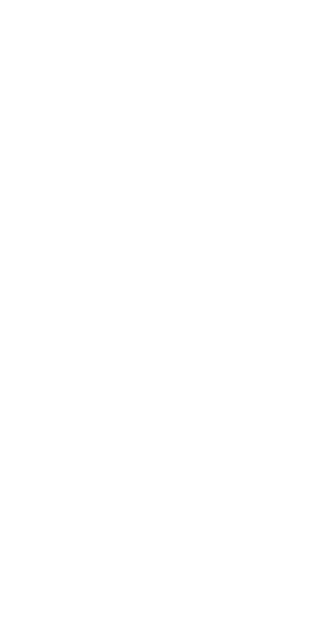 scroll, scrollTop: 0, scrollLeft: 0, axis: both 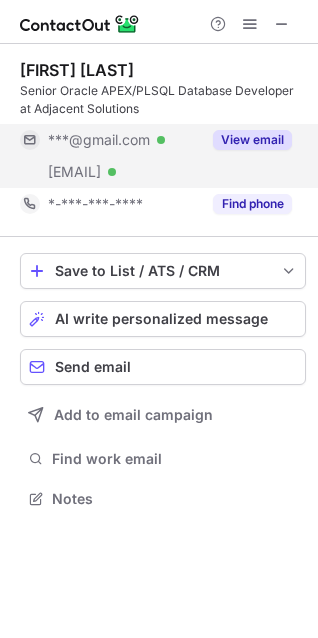 click on "View email" at bounding box center [246, 140] 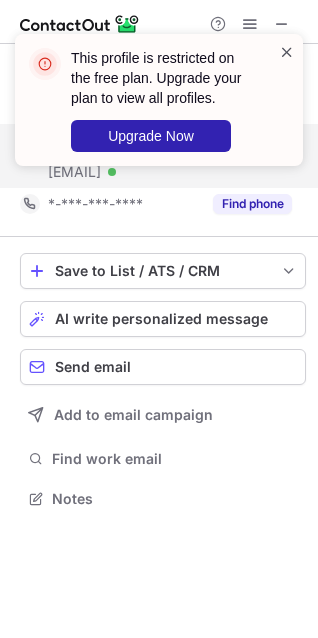 click at bounding box center [287, 52] 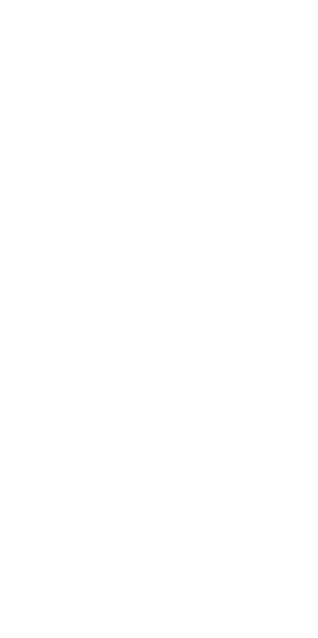 scroll, scrollTop: 0, scrollLeft: 0, axis: both 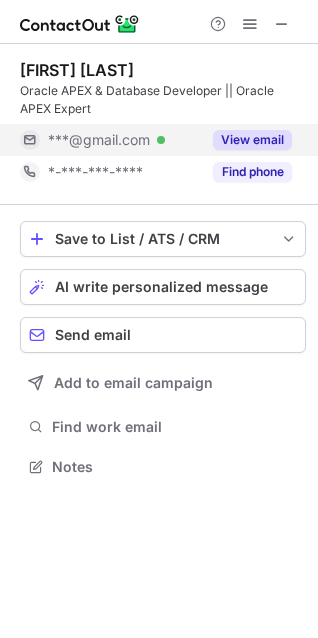 click on "View email" at bounding box center [252, 140] 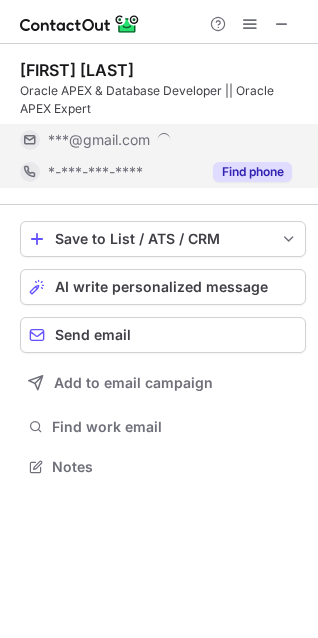 click on "Find phone" at bounding box center [252, 172] 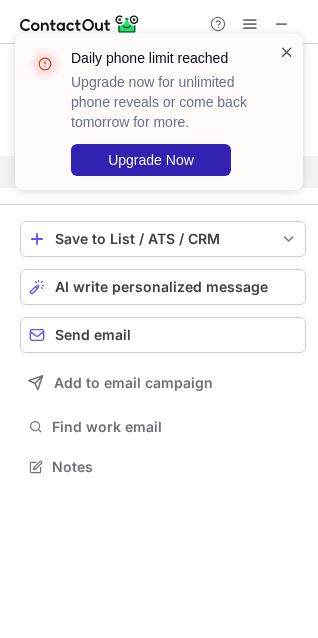 click at bounding box center [287, 52] 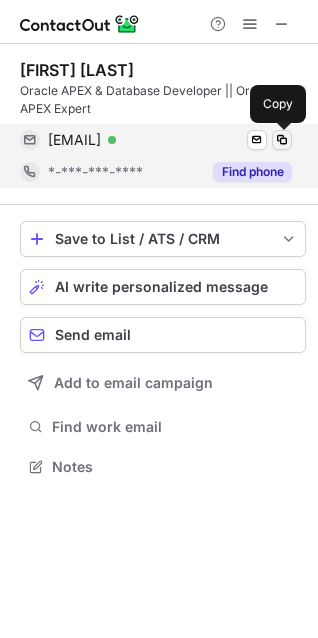 click at bounding box center [282, 140] 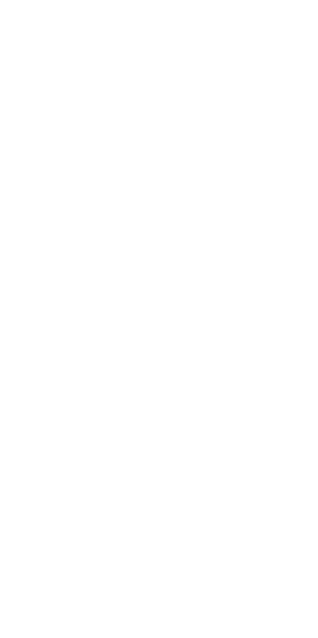scroll, scrollTop: 0, scrollLeft: 0, axis: both 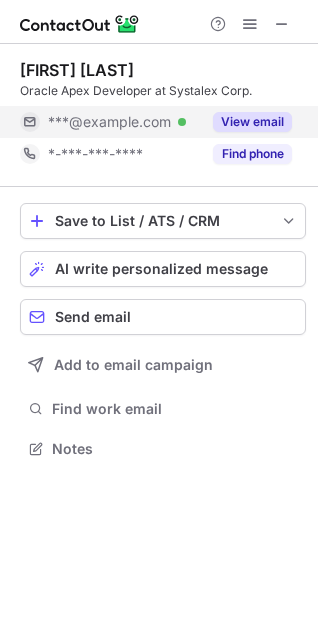 click on "View email" at bounding box center (252, 122) 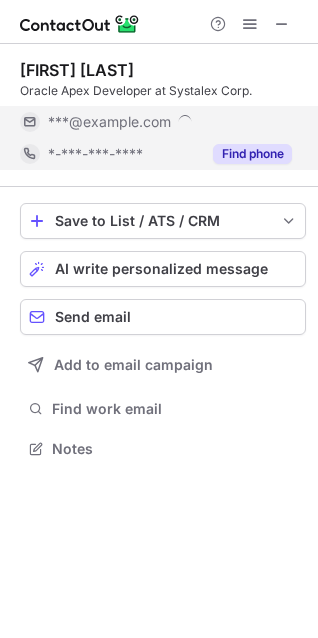 click on "[FIRST] [LAST] [COMPANY] [TITLE]
at [COMPANY] [EMAIL] [PHONE] Find phone Save to List / ATS / CRM List Select Lever Connect Greenhouse Connect Salesforce Connect Hubspot Connect Bullhorn Connect Zapier (100+ Applications) Connect Request a new integration AI write personalized message Send email Add to email campaign Find work email Notes" at bounding box center [159, 319] 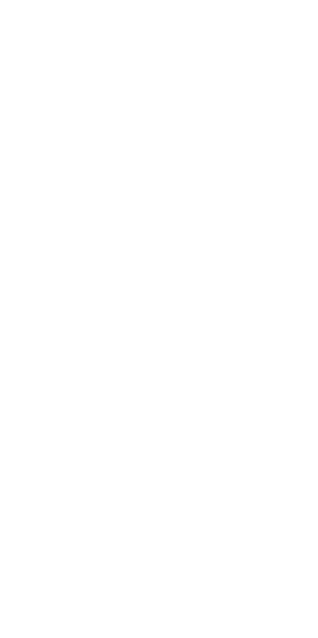 scroll, scrollTop: 0, scrollLeft: 0, axis: both 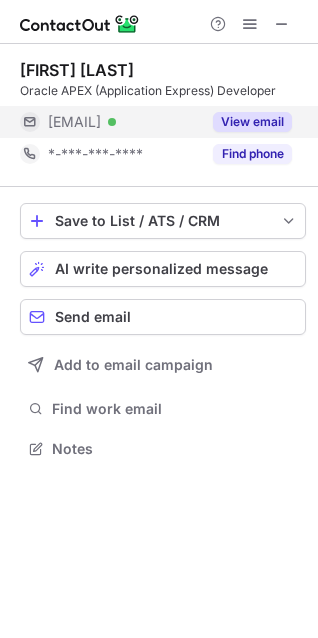 click on "View email" at bounding box center [252, 122] 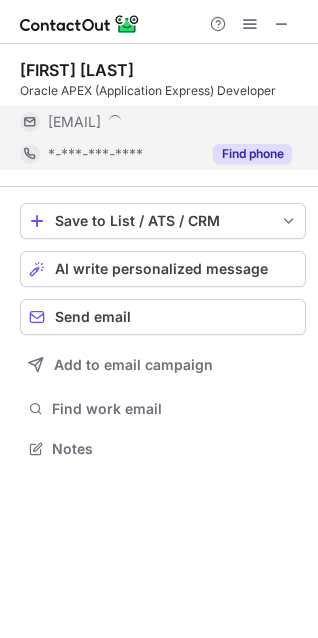 click on "Find phone" at bounding box center (252, 154) 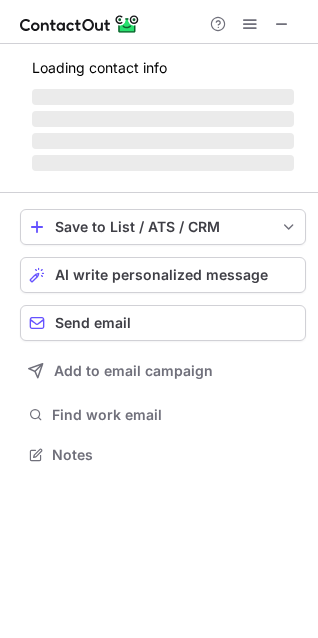 scroll, scrollTop: 435, scrollLeft: 318, axis: both 